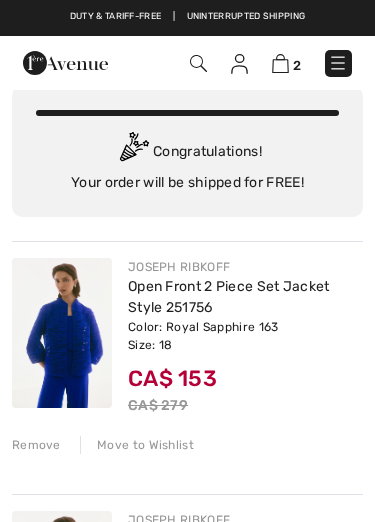 scroll, scrollTop: 65, scrollLeft: 0, axis: vertical 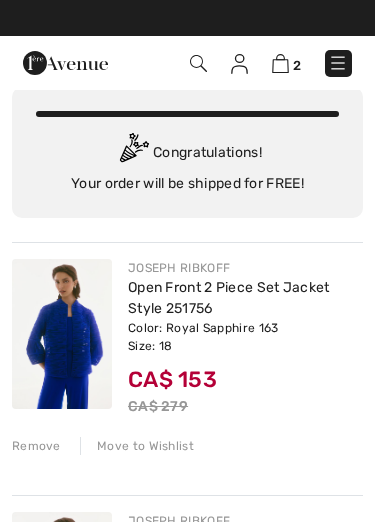 click on "Remove" at bounding box center [36, 446] 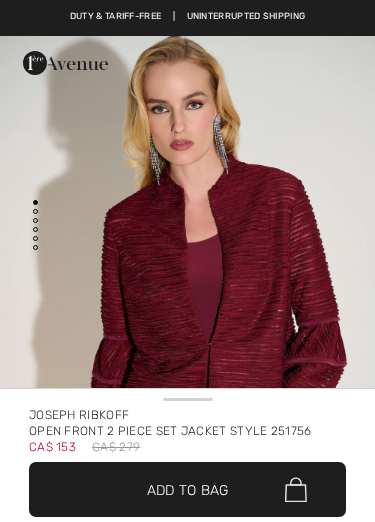 checkbox on "true" 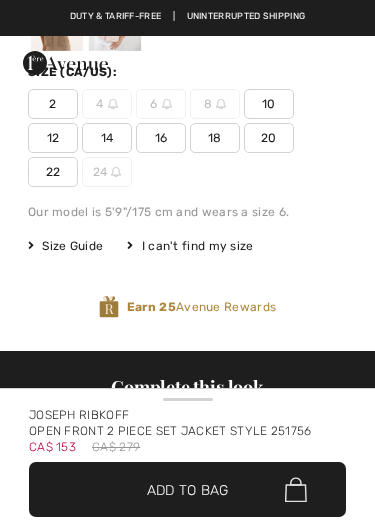 scroll, scrollTop: 0, scrollLeft: 0, axis: both 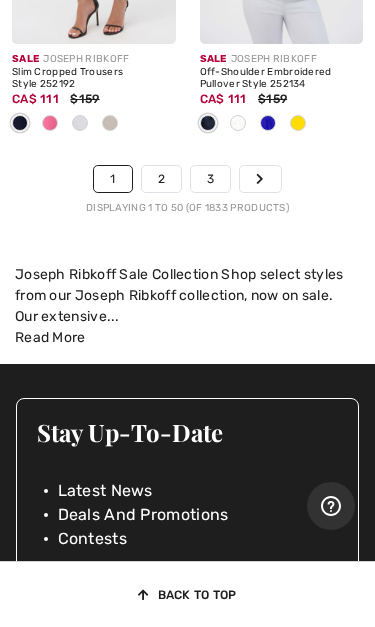 click on "2" at bounding box center [161, 179] 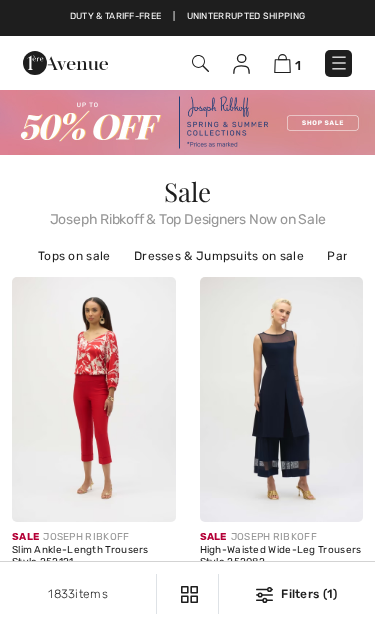 scroll, scrollTop: 0, scrollLeft: 0, axis: both 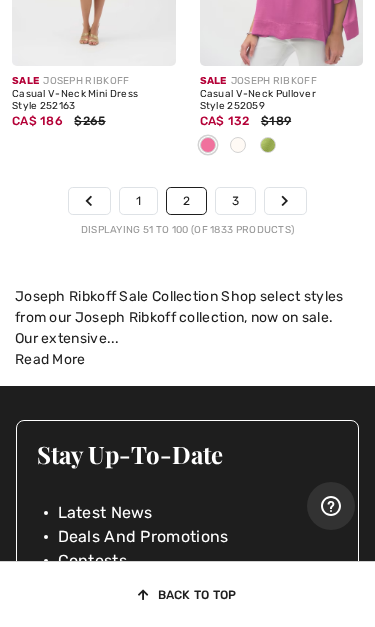 click on "3" at bounding box center (235, 201) 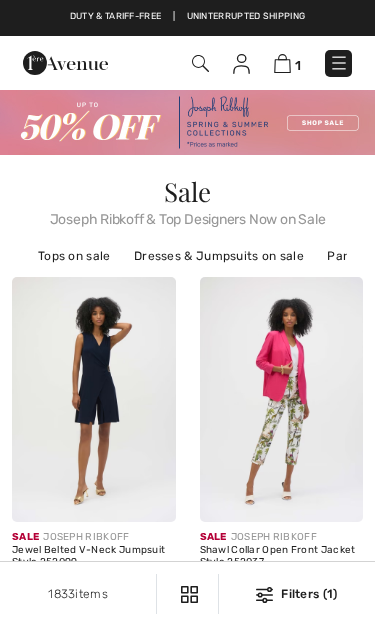 scroll, scrollTop: 0, scrollLeft: 0, axis: both 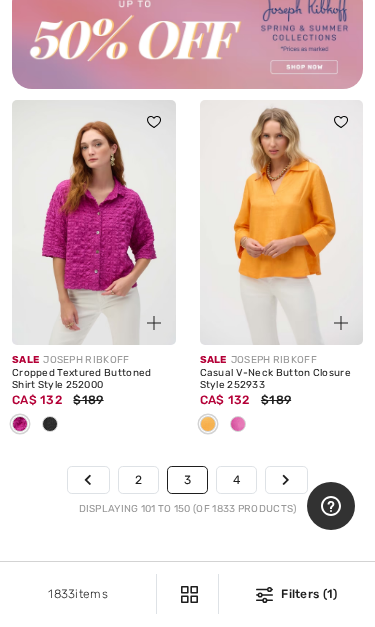 click on "4" at bounding box center [236, 480] 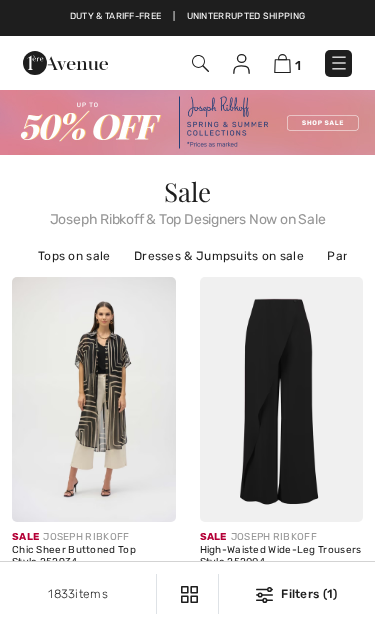 scroll, scrollTop: 0, scrollLeft: 0, axis: both 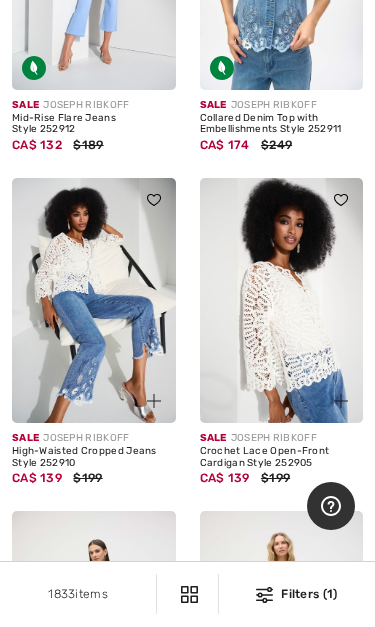 click at bounding box center (282, 300) 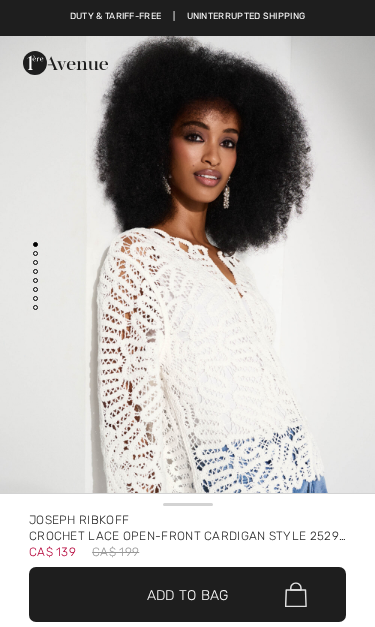 scroll, scrollTop: 0, scrollLeft: 0, axis: both 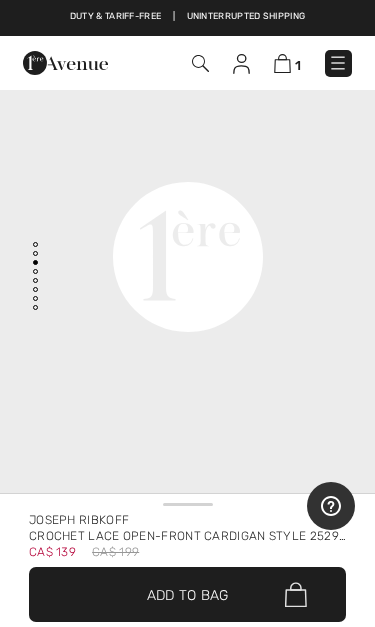click on "✔ Added to Bag
Add to Bag" at bounding box center (187, 594) 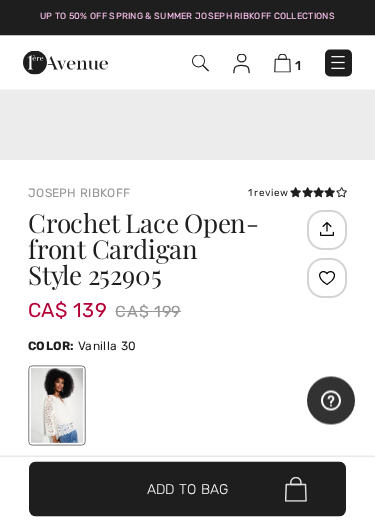 scroll, scrollTop: 303, scrollLeft: 0, axis: vertical 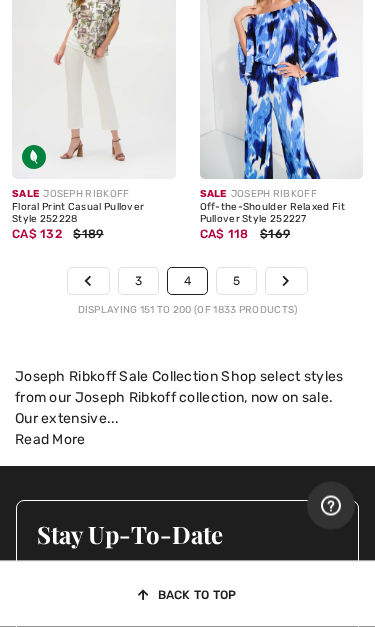 click on "5" at bounding box center (236, 282) 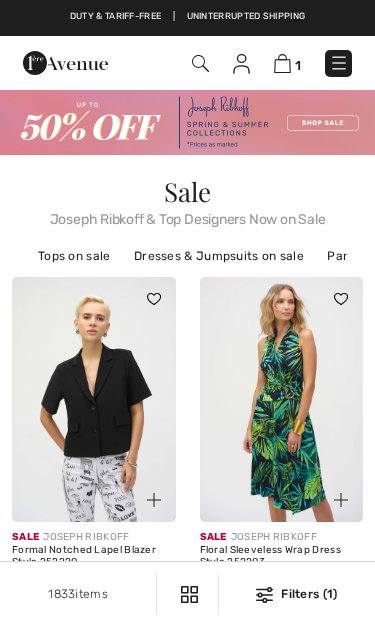 scroll, scrollTop: 0, scrollLeft: 0, axis: both 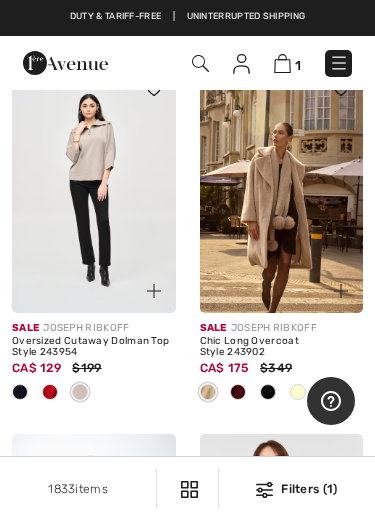 click at bounding box center (94, 189) 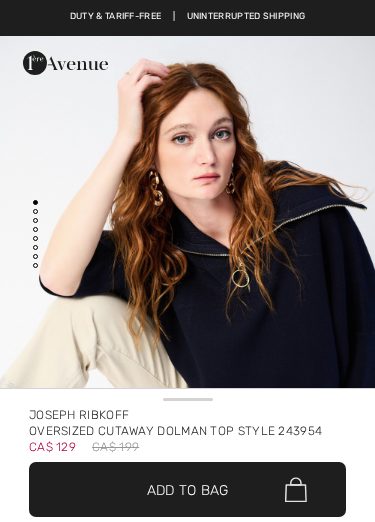 scroll, scrollTop: 0, scrollLeft: 0, axis: both 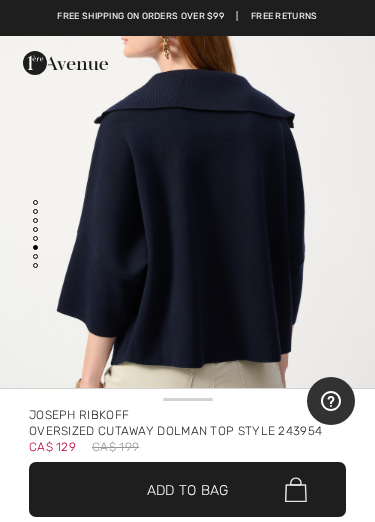 click on "✔ Added to Bag
Add to Bag" at bounding box center (187, 489) 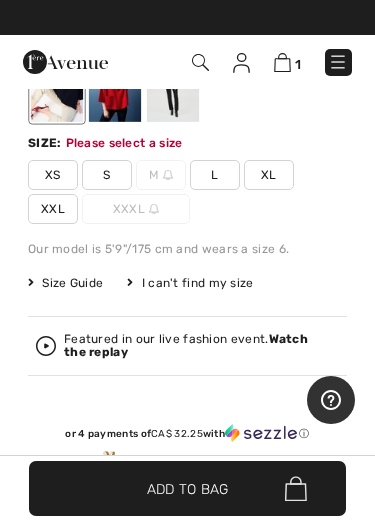 scroll, scrollTop: 588, scrollLeft: 0, axis: vertical 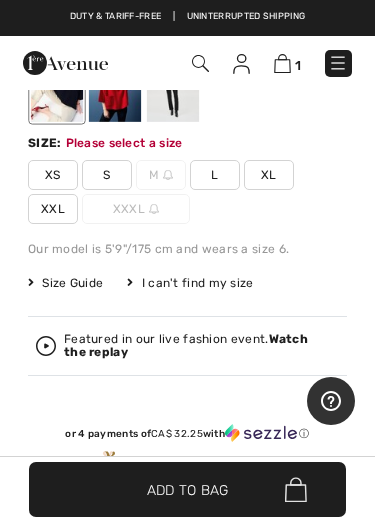 click on "XXL" at bounding box center (53, 209) 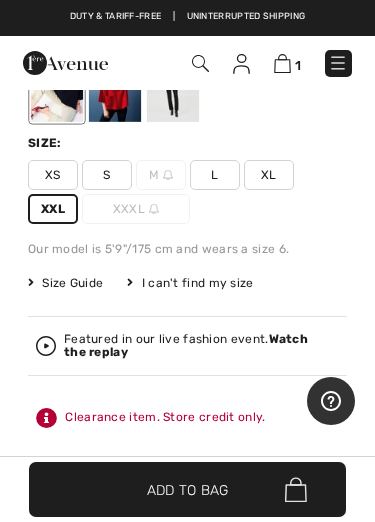 click on "✔ Added to Bag
Add to Bag" at bounding box center [187, 489] 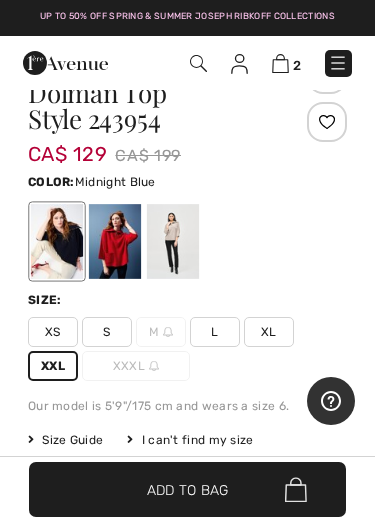 scroll, scrollTop: 498, scrollLeft: 0, axis: vertical 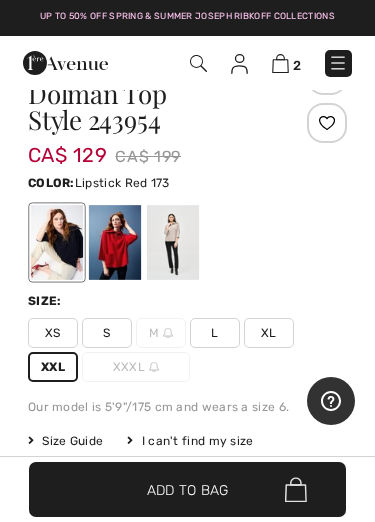 click at bounding box center (115, 242) 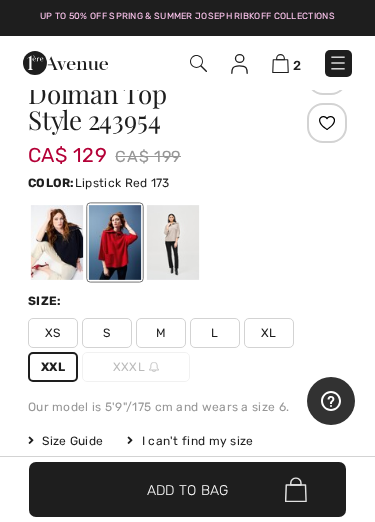 scroll, scrollTop: 0, scrollLeft: 0, axis: both 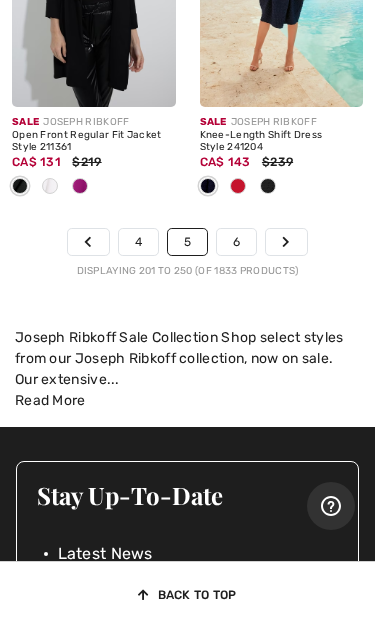 click on "6" at bounding box center (236, 242) 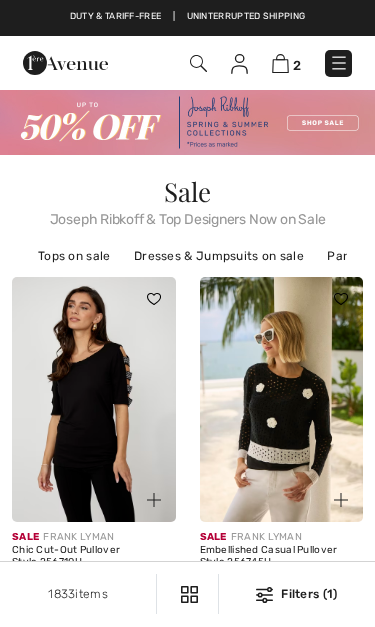 scroll, scrollTop: 0, scrollLeft: 0, axis: both 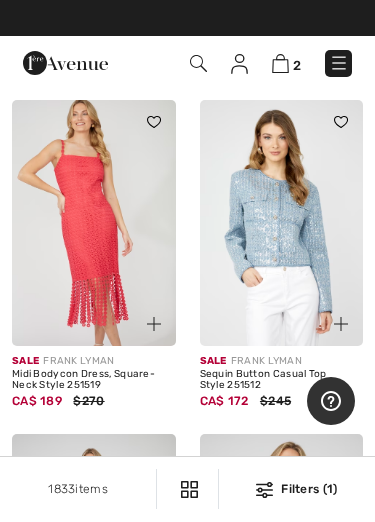 click at bounding box center [282, 222] 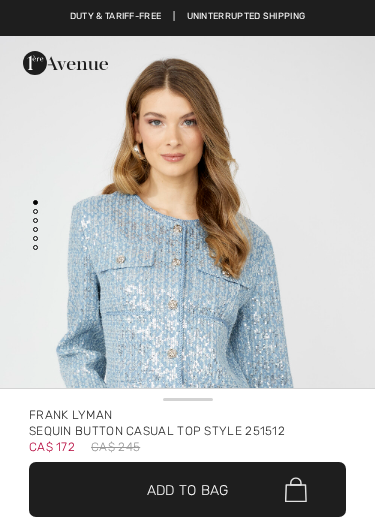 scroll, scrollTop: 0, scrollLeft: 0, axis: both 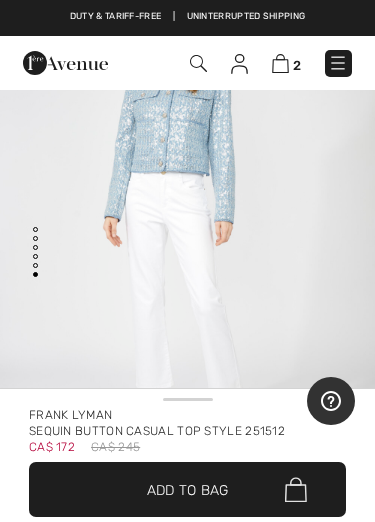 click at bounding box center (187, 221) 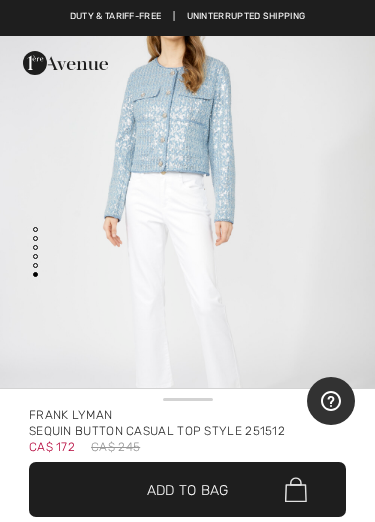 scroll, scrollTop: 3019, scrollLeft: 0, axis: vertical 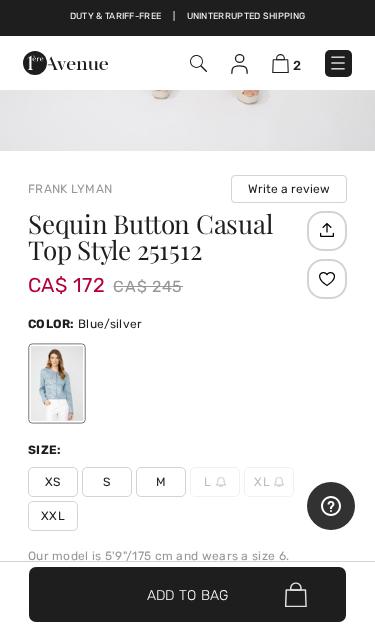 click on "Write a review" at bounding box center (289, 189) 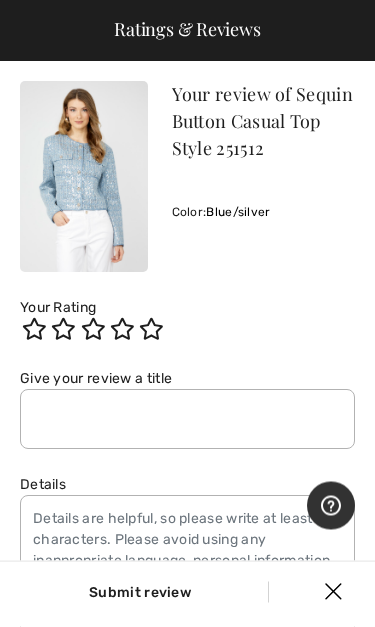 scroll, scrollTop: 3278, scrollLeft: 0, axis: vertical 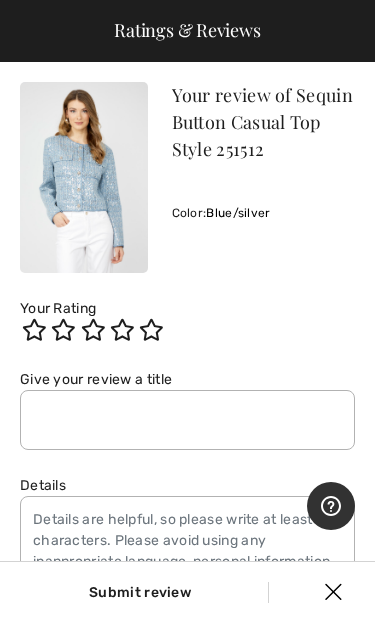 click on "Ratings & Reviews" at bounding box center (187, 31) 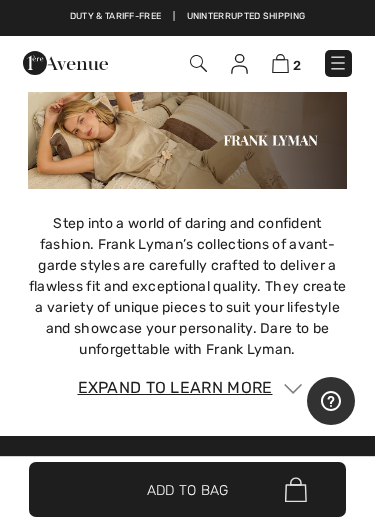 scroll, scrollTop: 3327, scrollLeft: 0, axis: vertical 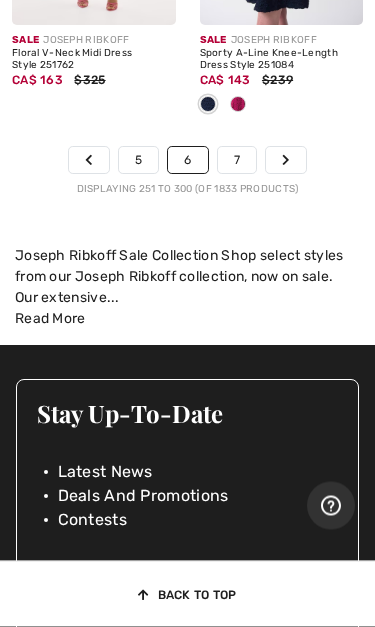click on "7" at bounding box center (237, 161) 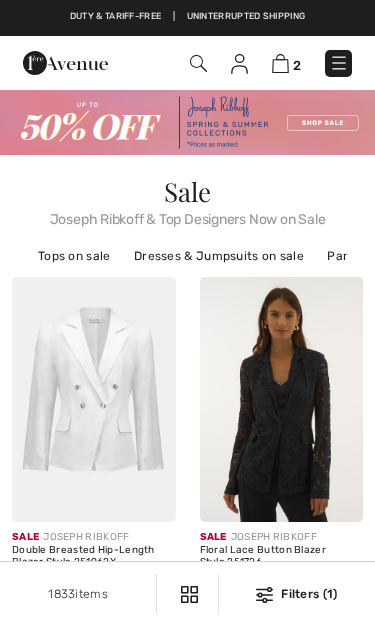 scroll, scrollTop: 0, scrollLeft: 0, axis: both 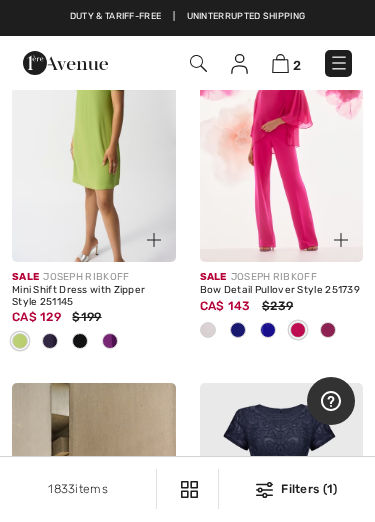 click on "Bow Detail Pullover Style 251739" at bounding box center (282, 291) 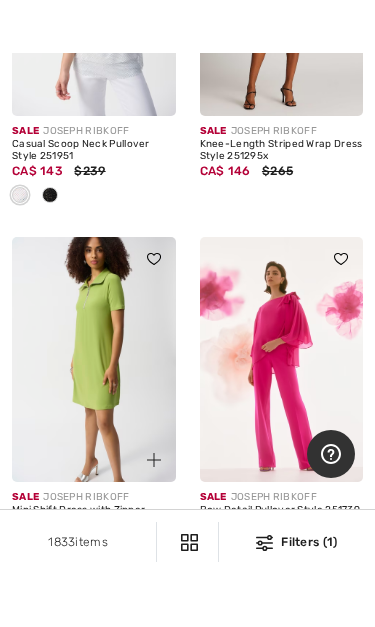 scroll, scrollTop: 1628, scrollLeft: 0, axis: vertical 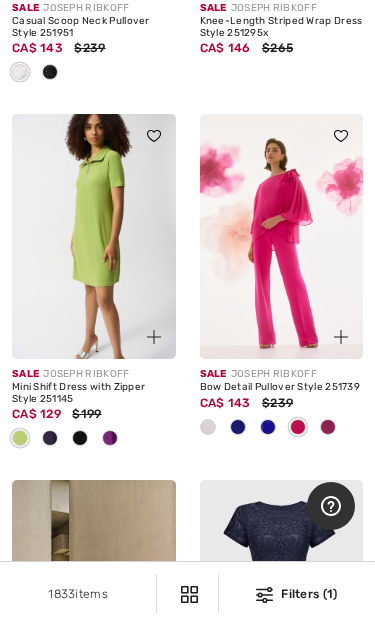 click on "Bow Detail Pullover Style 251739" at bounding box center (282, 388) 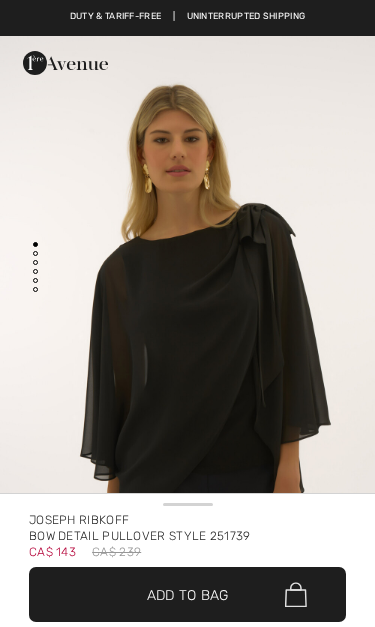 scroll, scrollTop: 0, scrollLeft: 0, axis: both 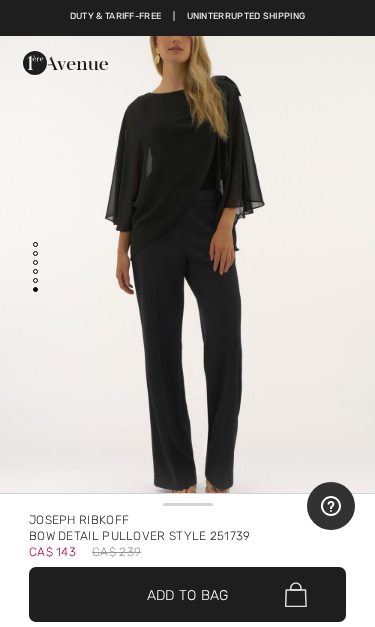 click at bounding box center (187, 259) 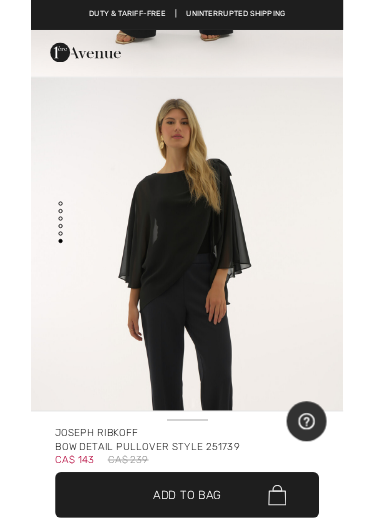 scroll, scrollTop: 2827, scrollLeft: 0, axis: vertical 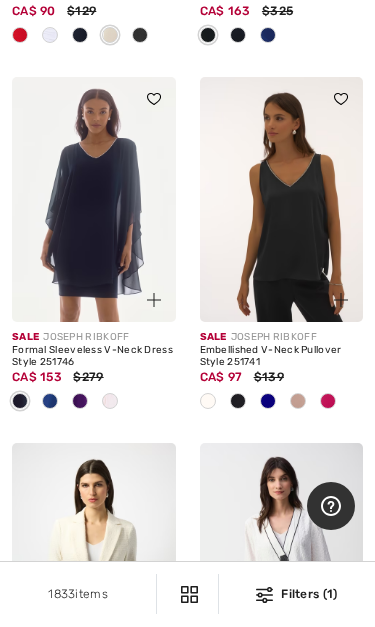click at bounding box center (329, 288) 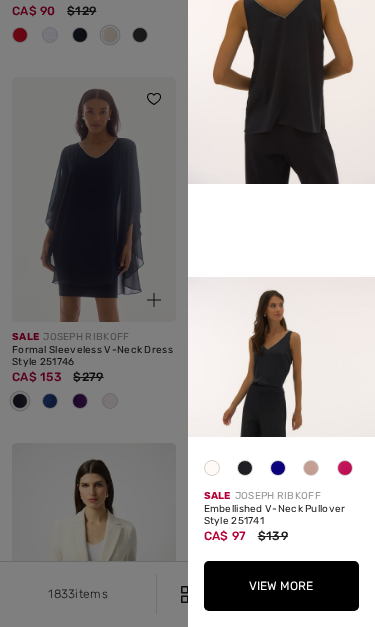 scroll, scrollTop: 379, scrollLeft: 0, axis: vertical 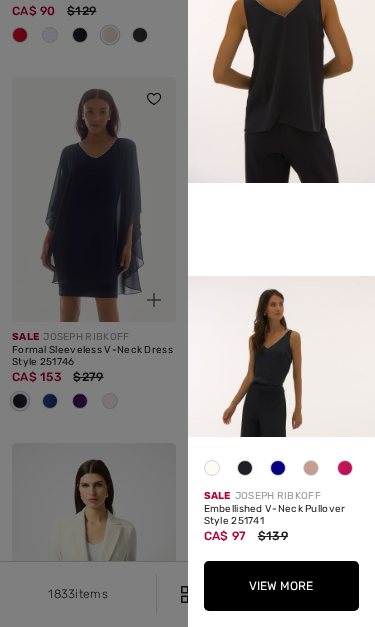 click on "View More" at bounding box center (282, 586) 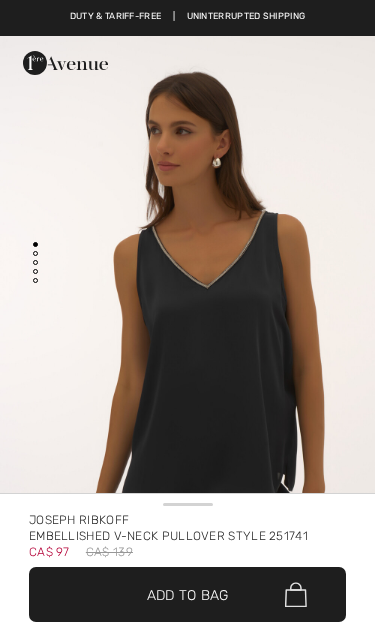 scroll, scrollTop: 0, scrollLeft: 0, axis: both 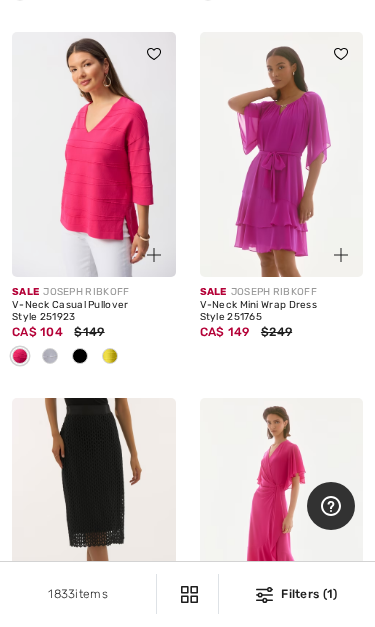 click at bounding box center [94, 154] 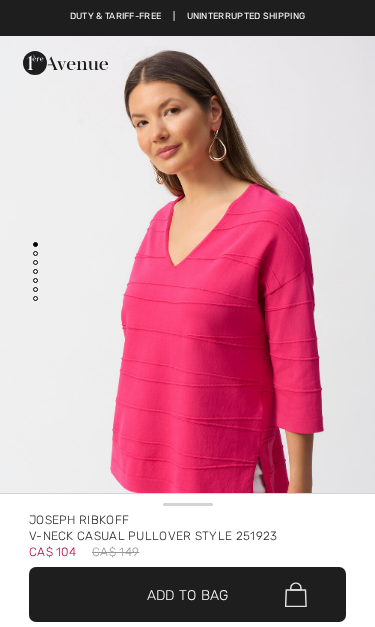scroll, scrollTop: 0, scrollLeft: 0, axis: both 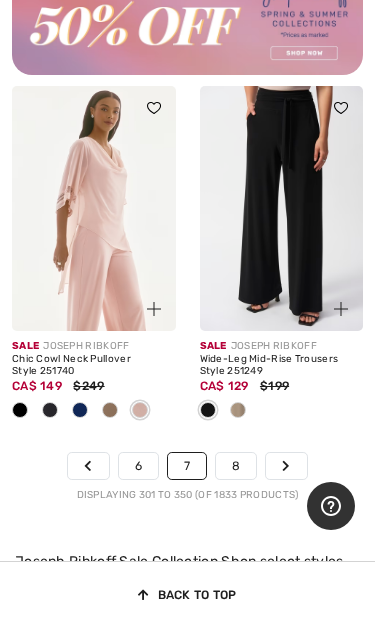 click on "8" at bounding box center (236, 466) 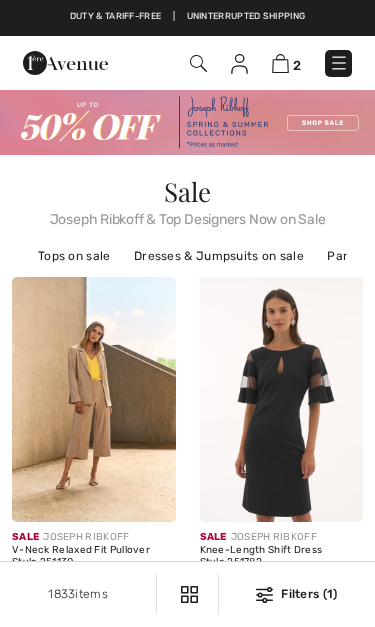 scroll, scrollTop: 0, scrollLeft: 0, axis: both 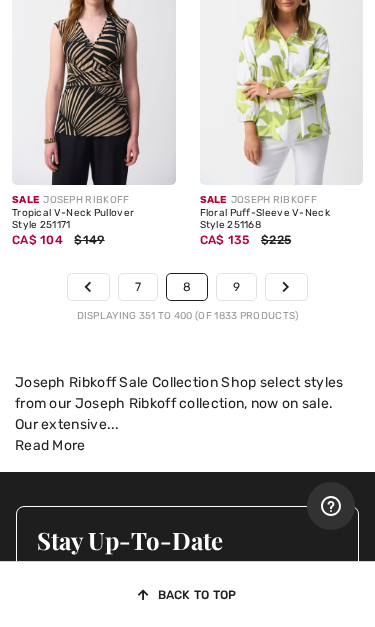 click on "9" at bounding box center [236, 287] 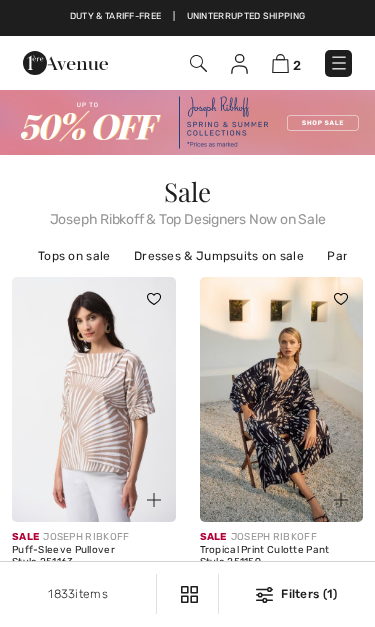 scroll, scrollTop: 0, scrollLeft: 0, axis: both 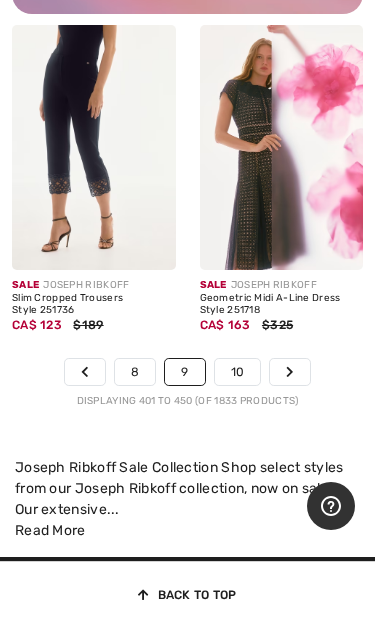 click on "10" at bounding box center (238, 372) 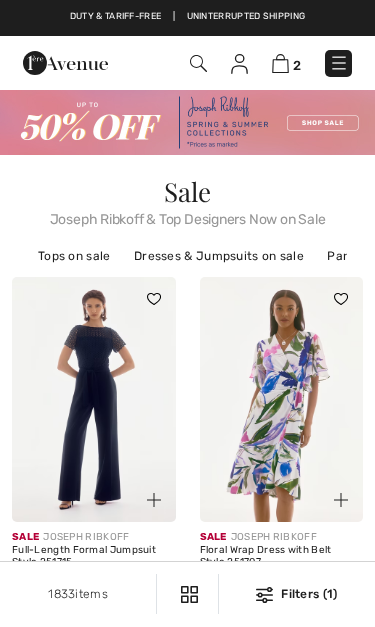scroll, scrollTop: 0, scrollLeft: 0, axis: both 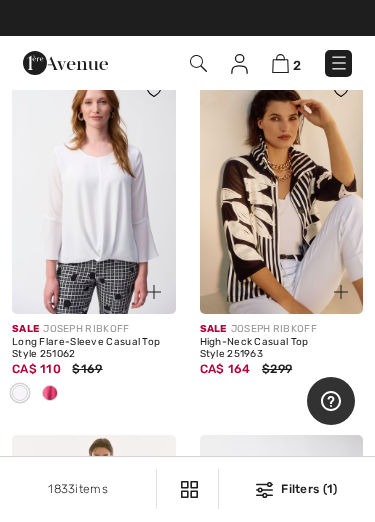 click at bounding box center (329, 280) 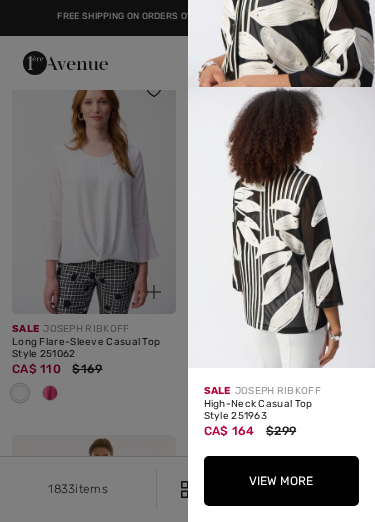 scroll, scrollTop: 755, scrollLeft: 0, axis: vertical 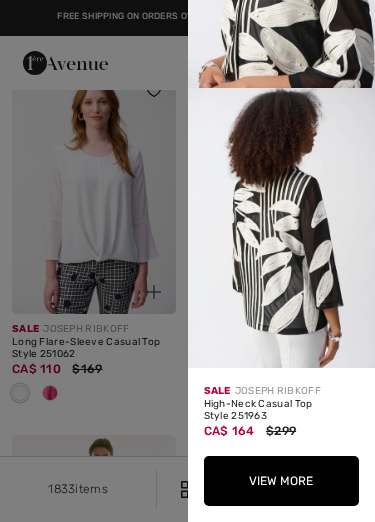 click on "View More" at bounding box center (282, 481) 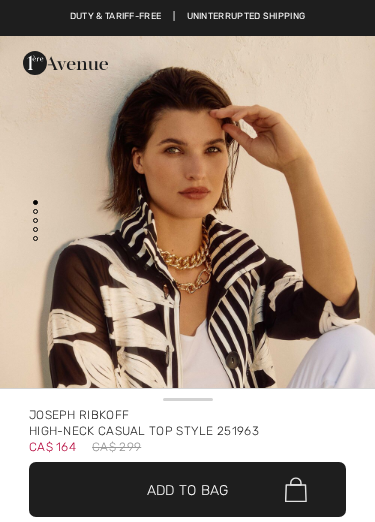 scroll, scrollTop: 0, scrollLeft: 0, axis: both 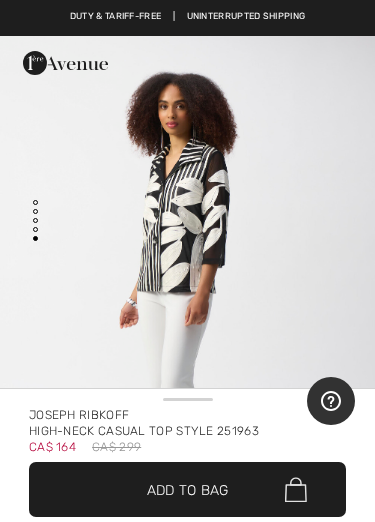 click on "✔ Added to Bag" at bounding box center [157, 489] 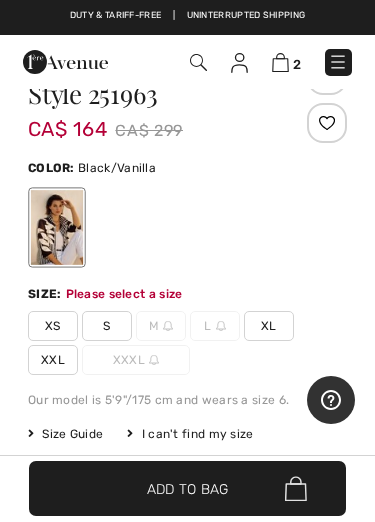 scroll, scrollTop: 581, scrollLeft: 0, axis: vertical 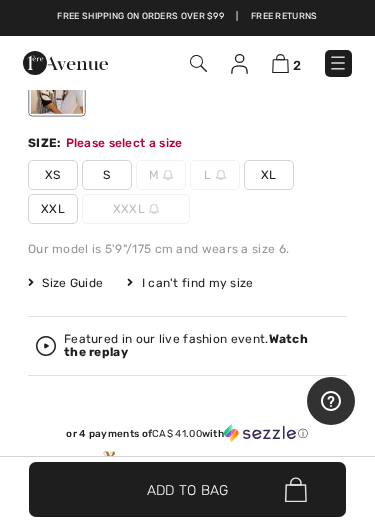 click on "Size Guide" at bounding box center [65, 283] 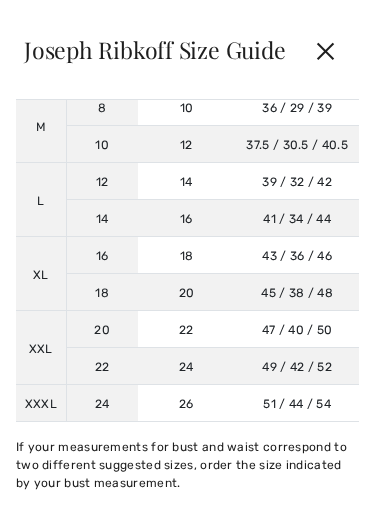 scroll, scrollTop: 310, scrollLeft: 0, axis: vertical 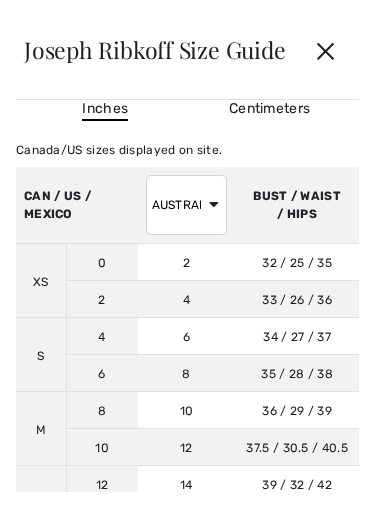 click on "BUST / WAIST / HIPS" at bounding box center (297, 205) 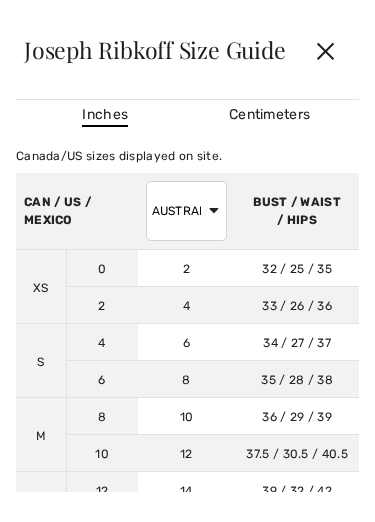 scroll, scrollTop: 0, scrollLeft: 0, axis: both 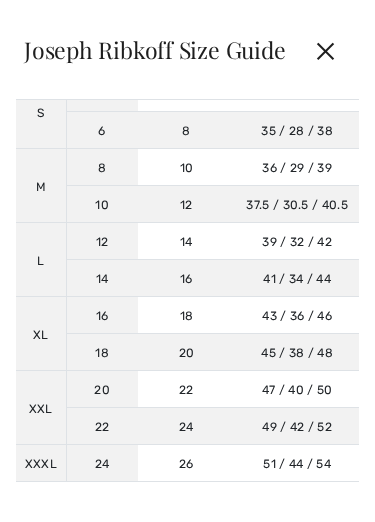 click on "✕" at bounding box center (325, 50) 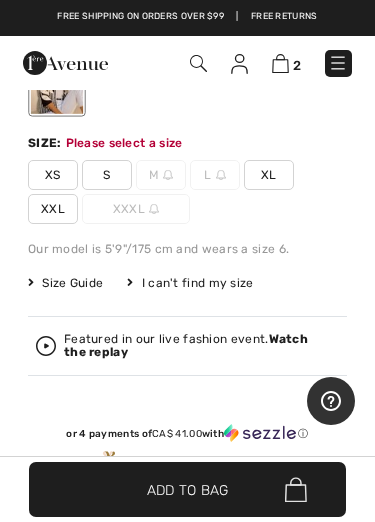 click on "XL" at bounding box center [269, 175] 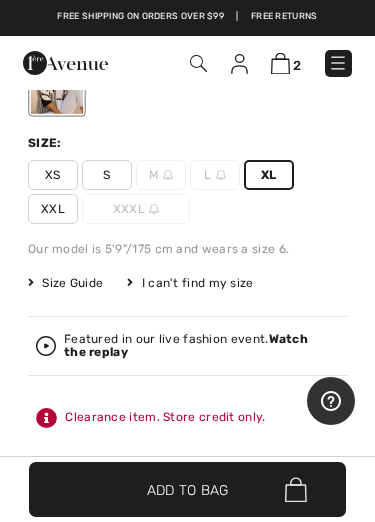 click on "✔ Added to Bag" at bounding box center [157, 489] 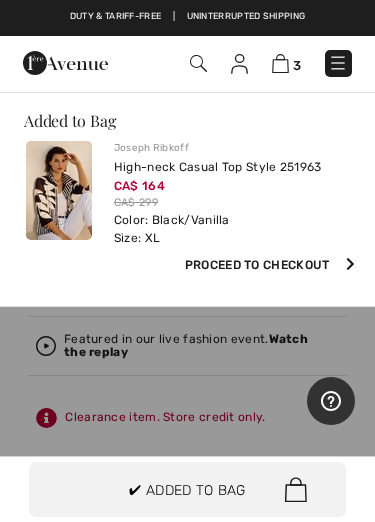 click at bounding box center [280, 63] 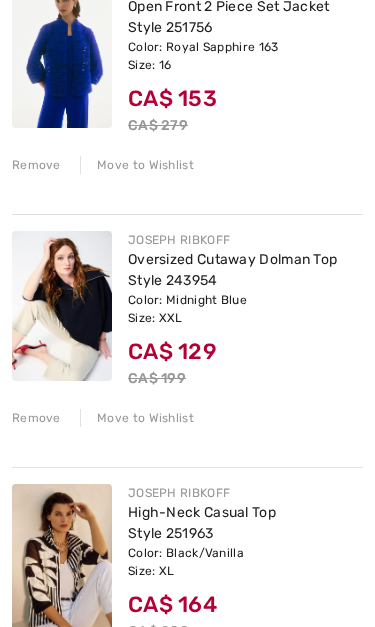 scroll, scrollTop: 346, scrollLeft: 0, axis: vertical 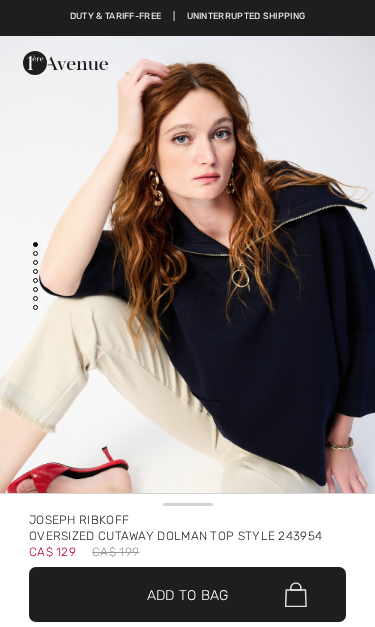 checkbox on "true" 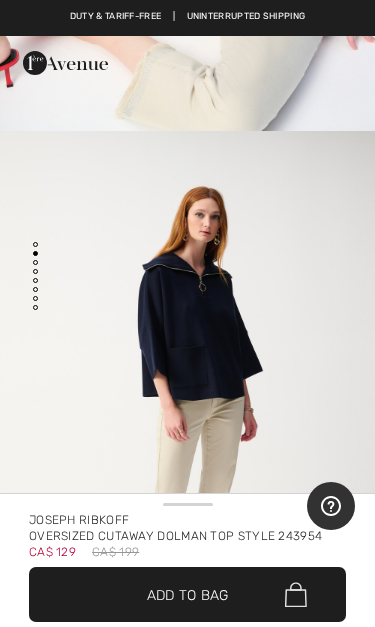 scroll, scrollTop: 482, scrollLeft: 0, axis: vertical 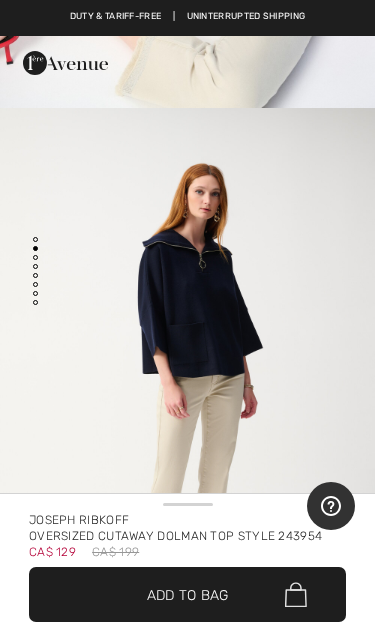 click on "✔ Added to Bag" at bounding box center (157, 594) 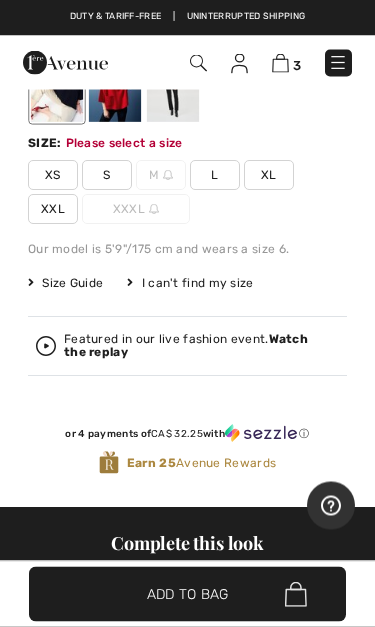 scroll, scrollTop: 693, scrollLeft: 0, axis: vertical 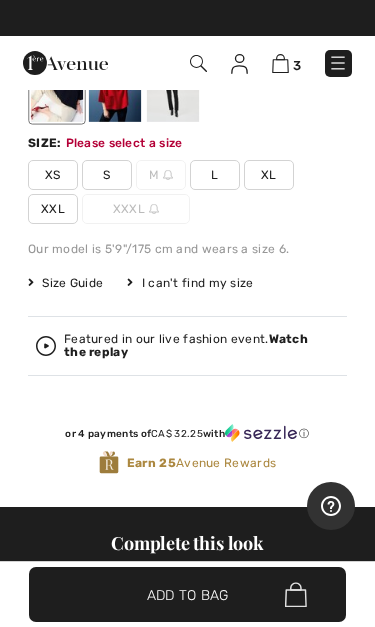 click on "XL" at bounding box center [269, 175] 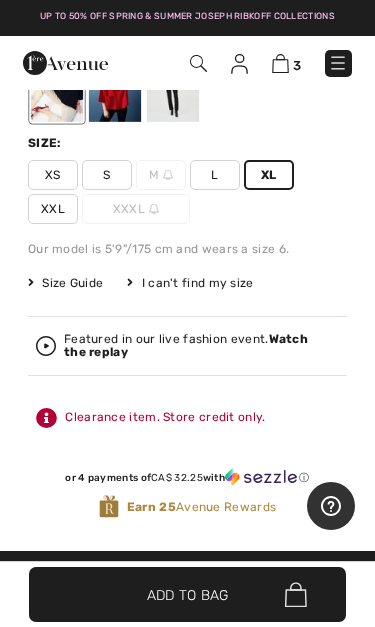 click on "Size Guide" at bounding box center (65, 283) 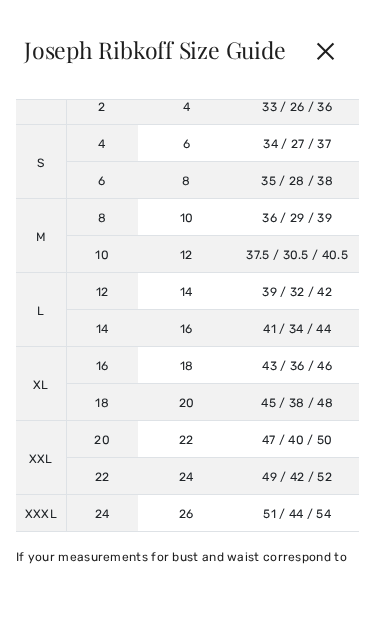 scroll, scrollTop: 201, scrollLeft: 0, axis: vertical 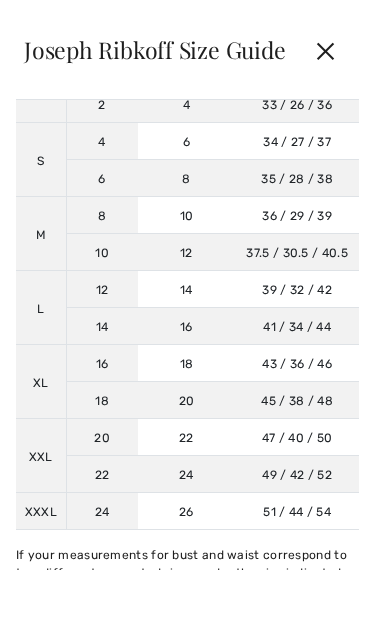 click on "39 / 32 / 42 99 / 81 / 107" at bounding box center [297, 289] 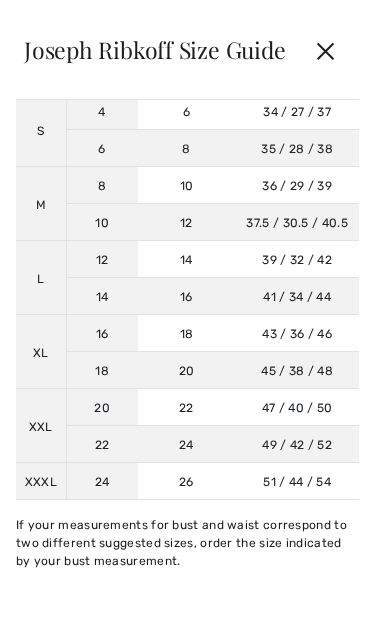 scroll, scrollTop: 231, scrollLeft: 0, axis: vertical 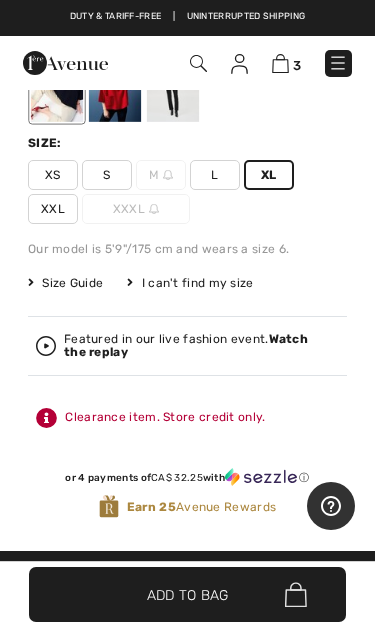 click on "✔ Added to Bag
Add to Bag" at bounding box center [187, 594] 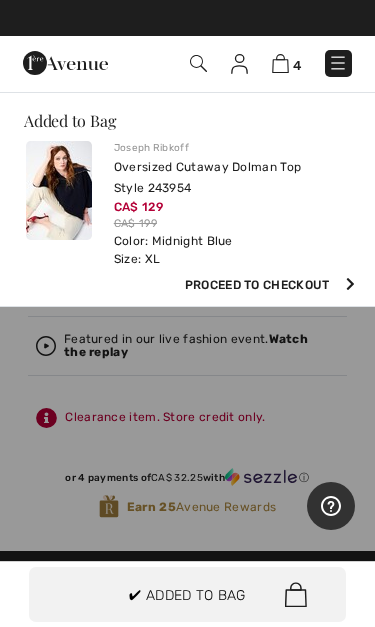 click at bounding box center [280, 63] 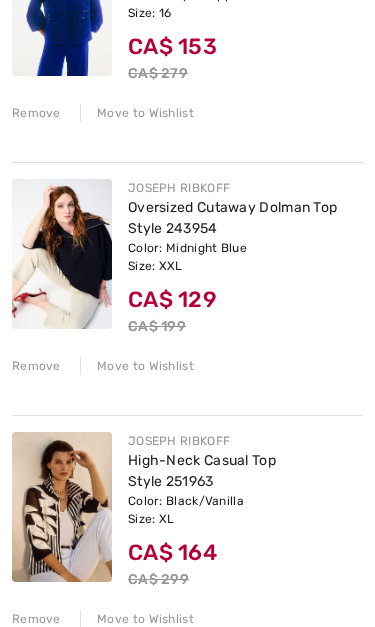 scroll, scrollTop: 405, scrollLeft: 0, axis: vertical 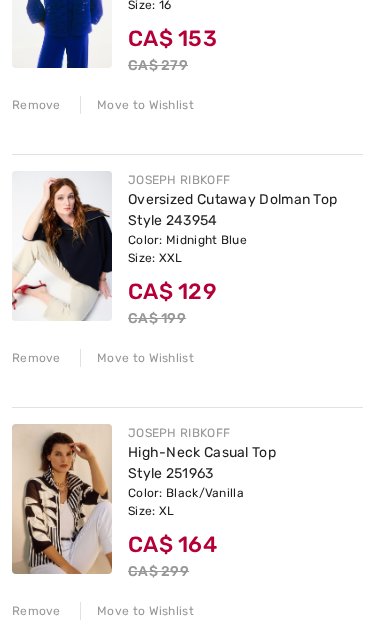 click on "Remove" at bounding box center (36, 359) 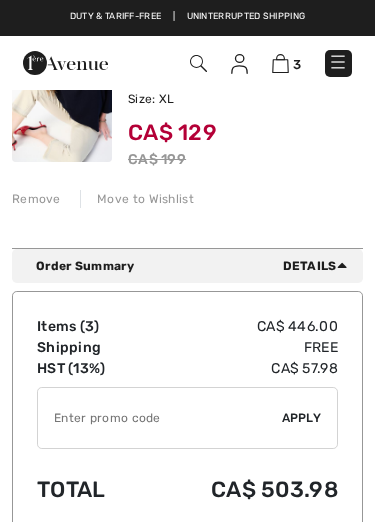 scroll, scrollTop: 815, scrollLeft: 0, axis: vertical 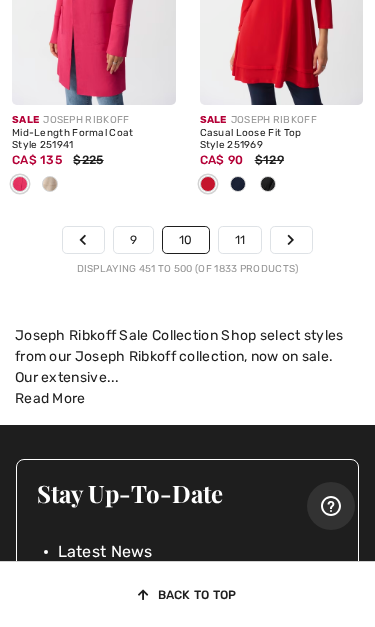 click on "11" at bounding box center [240, 240] 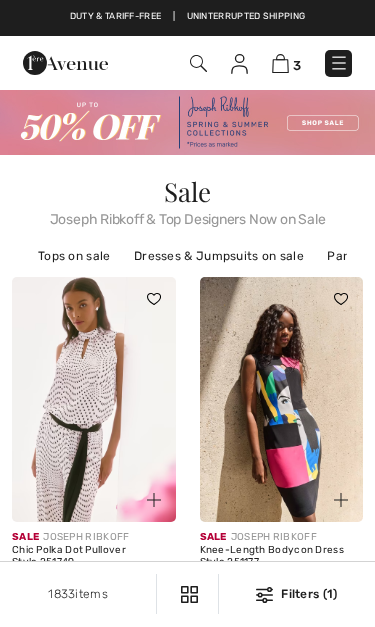 scroll, scrollTop: 0, scrollLeft: 0, axis: both 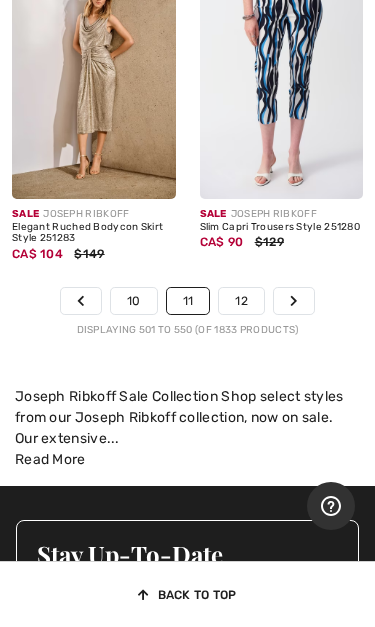 click on "12" at bounding box center (241, 301) 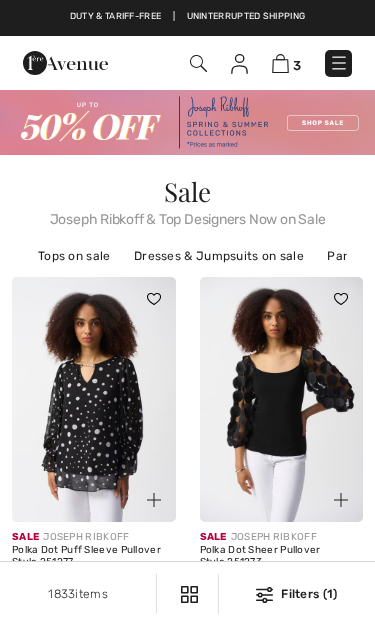 scroll, scrollTop: 0, scrollLeft: 0, axis: both 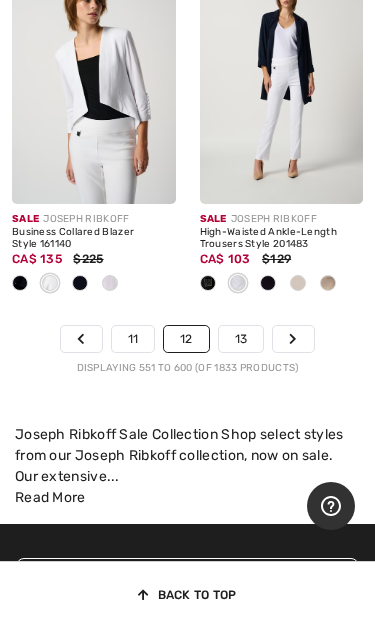 click on "13" at bounding box center [241, 339] 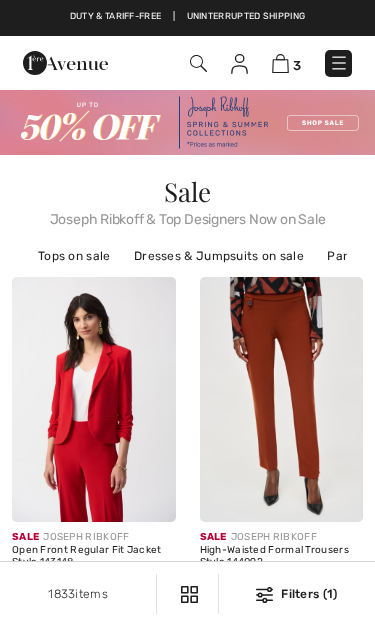 scroll, scrollTop: 0, scrollLeft: 0, axis: both 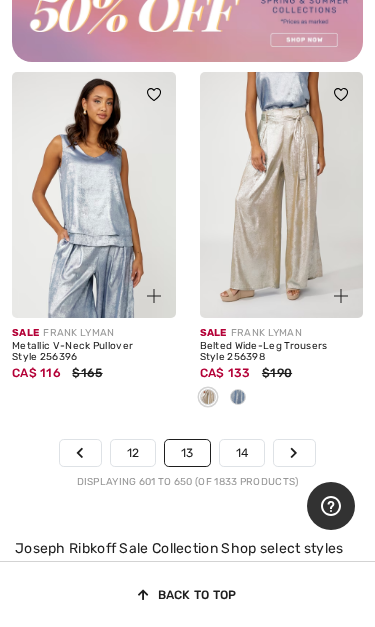 click on "14" at bounding box center (242, 453) 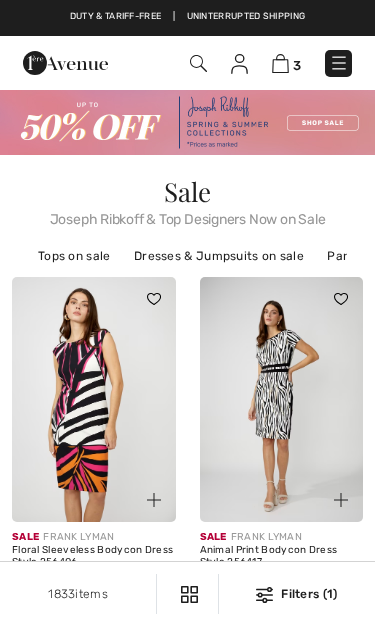 scroll, scrollTop: 0, scrollLeft: 0, axis: both 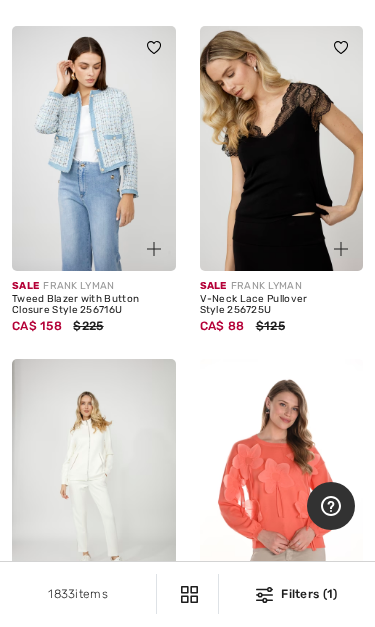 click at bounding box center [94, 148] 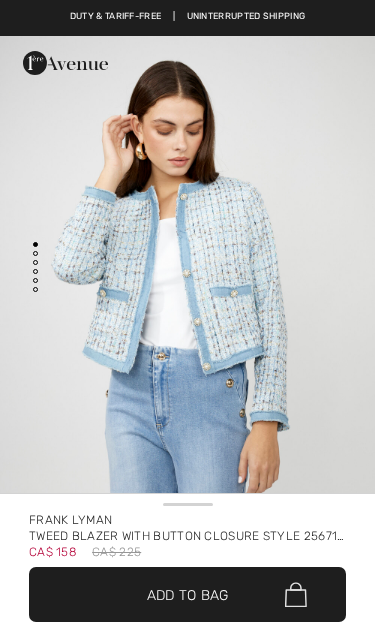 checkbox on "true" 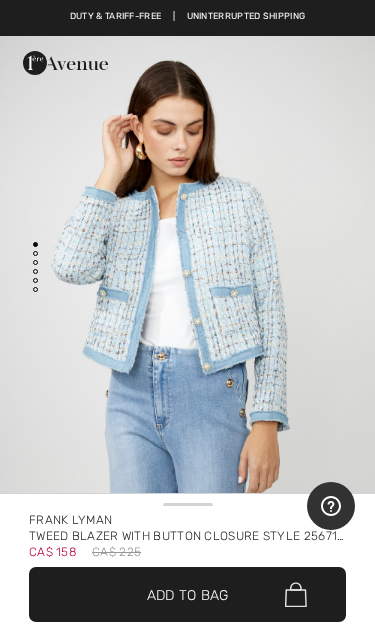 scroll, scrollTop: 0, scrollLeft: 0, axis: both 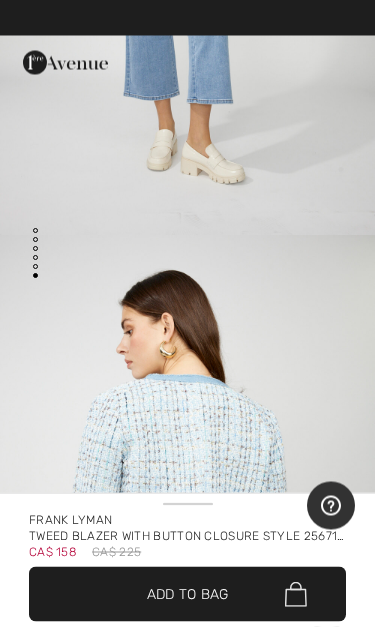 click on "✔ Added to Bag
Add to Bag" at bounding box center [187, 594] 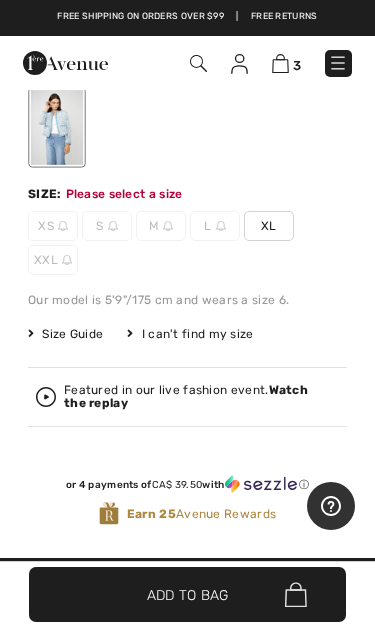 scroll, scrollTop: 709, scrollLeft: 0, axis: vertical 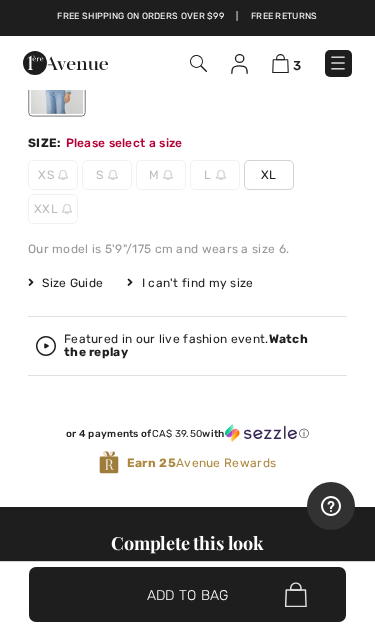click on "XL" at bounding box center (269, 175) 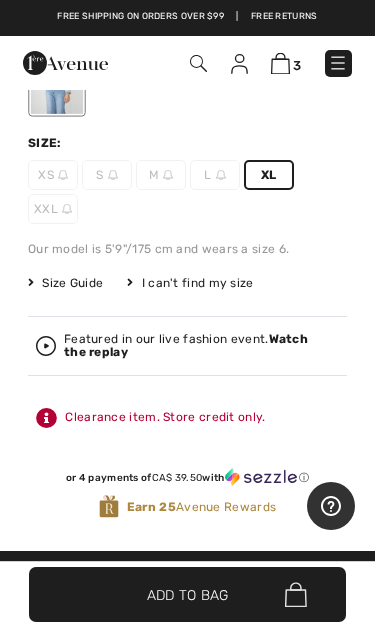 click on "✔ Added to Bag" at bounding box center (157, 594) 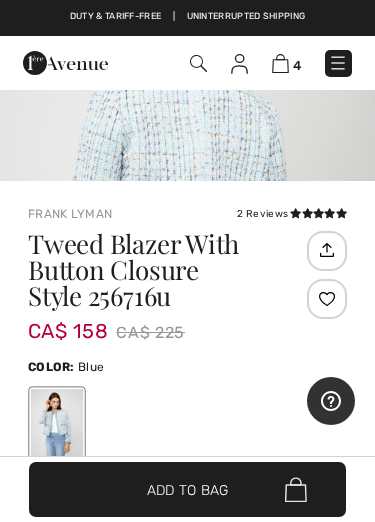 scroll, scrollTop: 299, scrollLeft: 0, axis: vertical 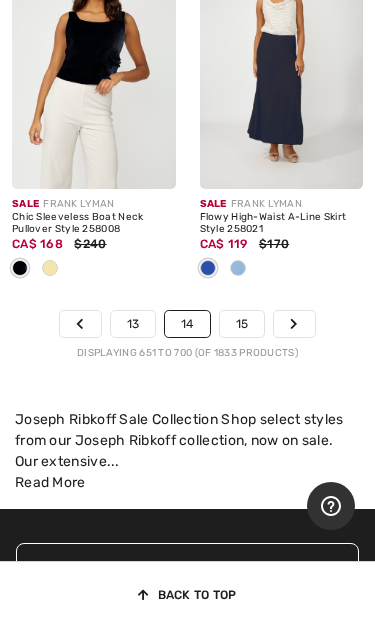 click on "15" at bounding box center [242, 324] 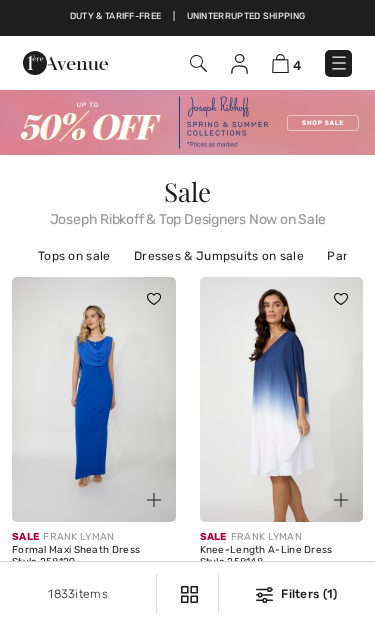 scroll, scrollTop: 0, scrollLeft: 0, axis: both 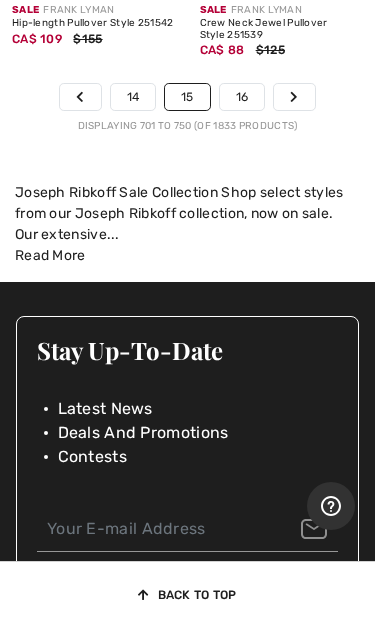 click on "16" at bounding box center [242, 97] 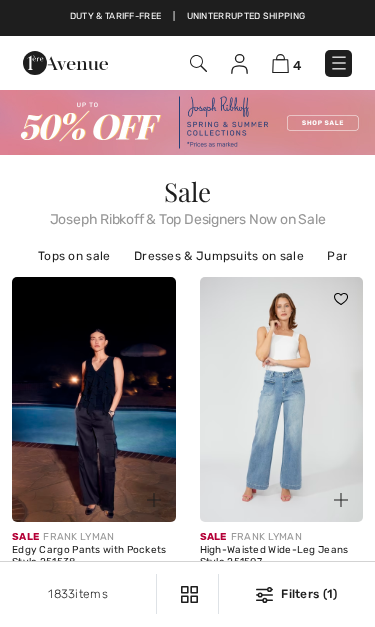 scroll, scrollTop: 0, scrollLeft: 0, axis: both 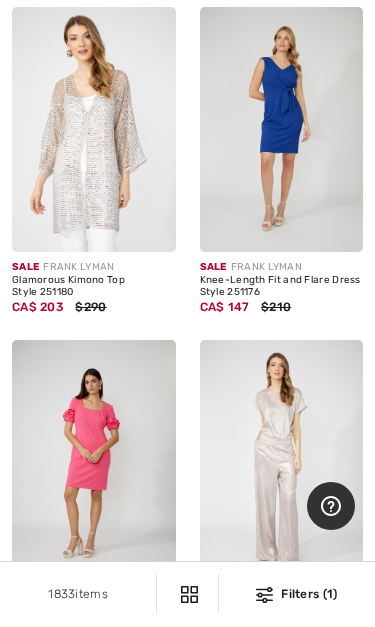 click on "Glamorous Kimono Top Style 251180" at bounding box center [94, 286] 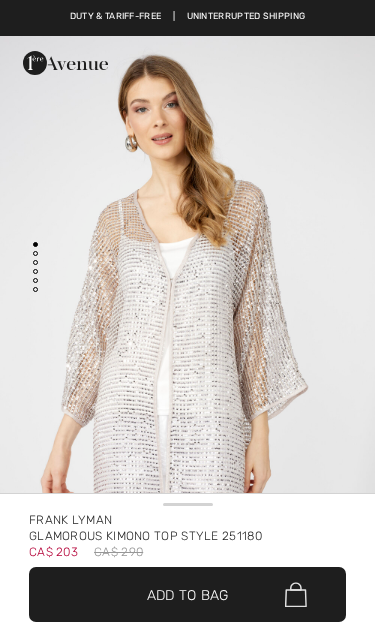 scroll, scrollTop: 0, scrollLeft: 0, axis: both 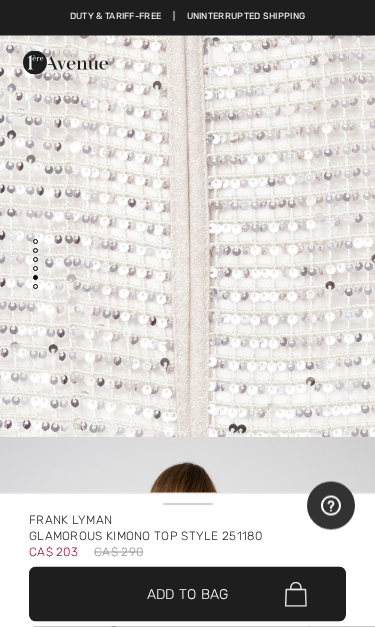 click on "✔ Added to Bag
Add to Bag" at bounding box center (187, 594) 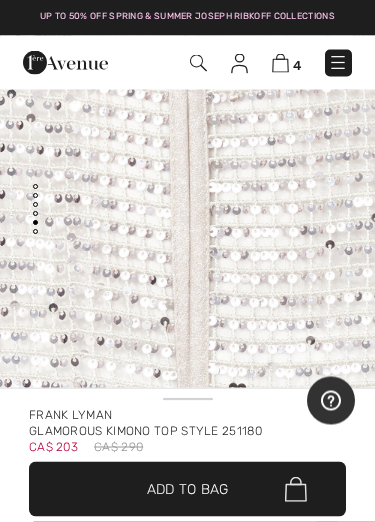 scroll, scrollTop: 0, scrollLeft: 0, axis: both 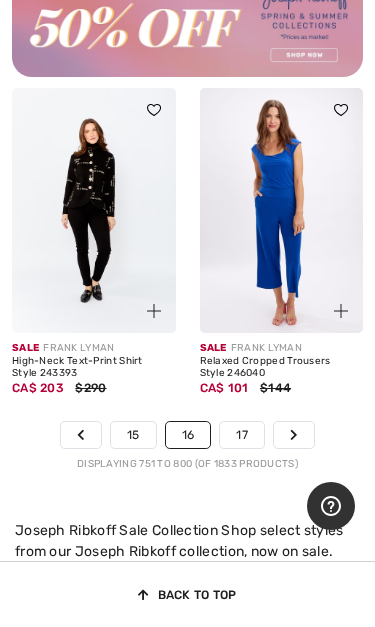click on "17" at bounding box center [242, 435] 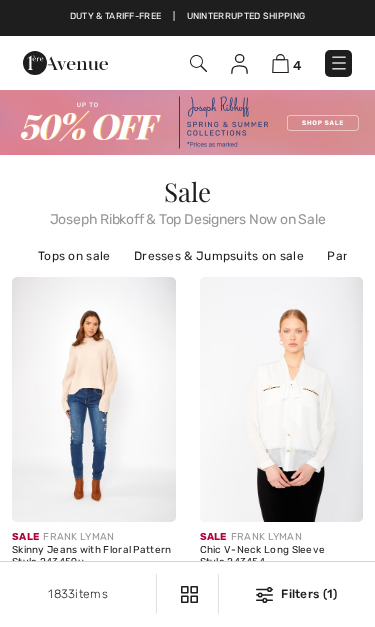 scroll, scrollTop: 0, scrollLeft: 0, axis: both 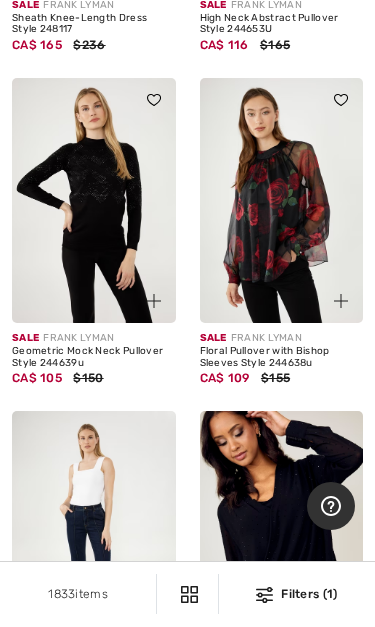 click at bounding box center (282, 200) 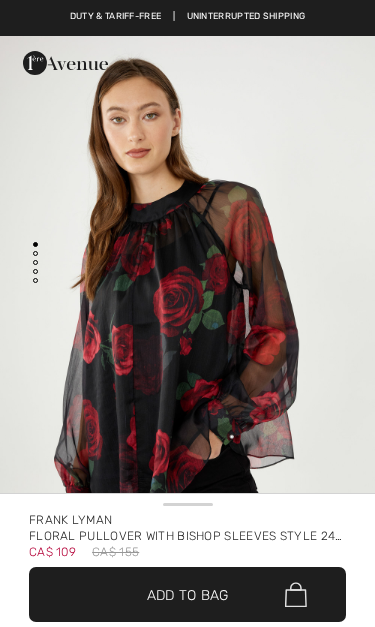 scroll, scrollTop: 0, scrollLeft: 0, axis: both 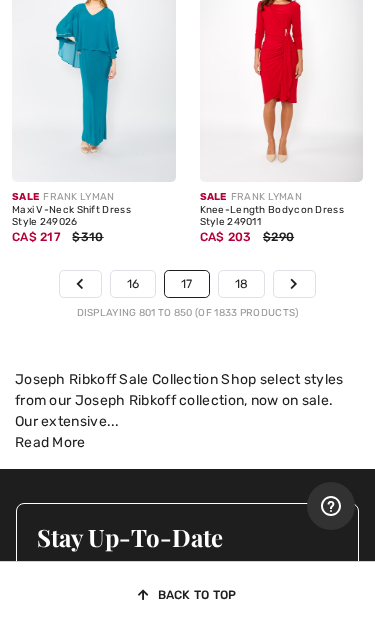 click on "18" at bounding box center (242, 284) 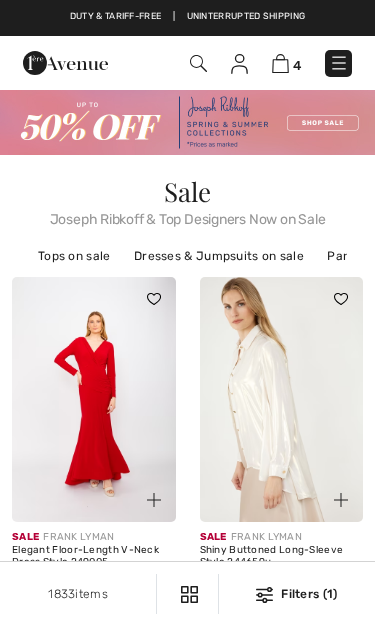 scroll, scrollTop: 0, scrollLeft: 0, axis: both 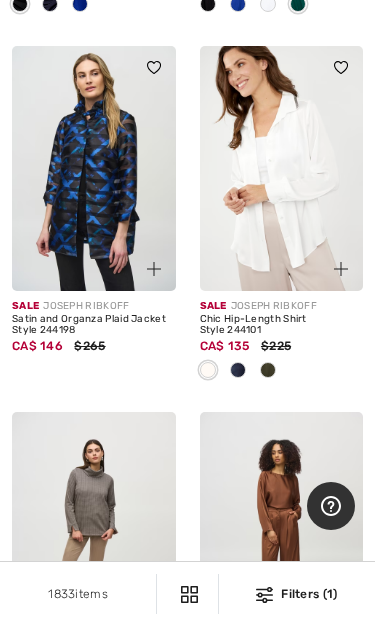 click at bounding box center (94, 168) 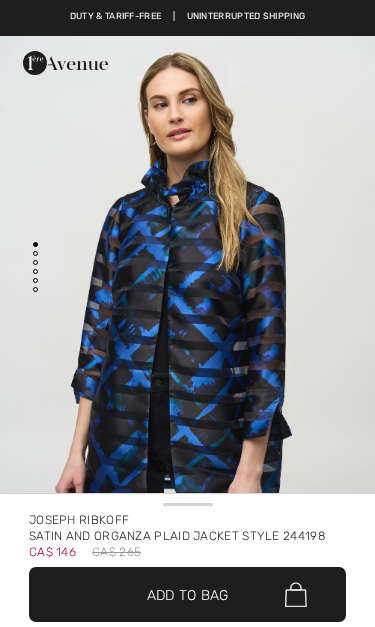 scroll, scrollTop: 0, scrollLeft: 0, axis: both 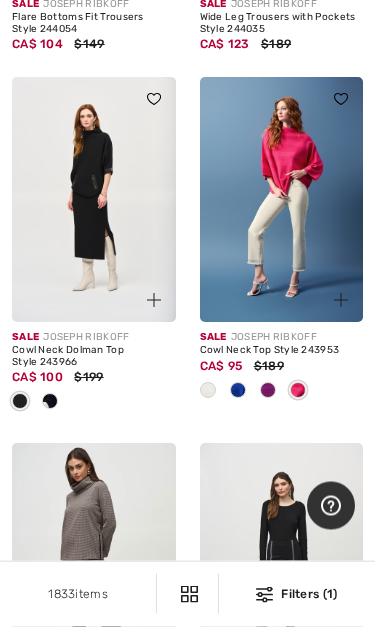 click at bounding box center (341, 301) 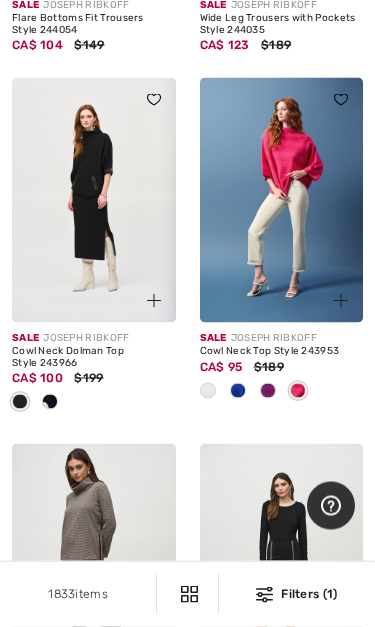 scroll, scrollTop: 8090, scrollLeft: 0, axis: vertical 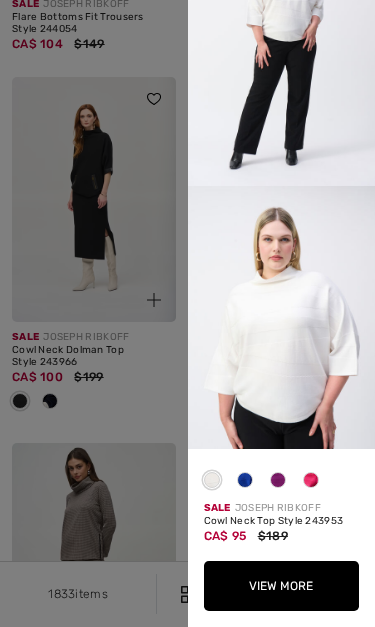 click at bounding box center [187, 313] 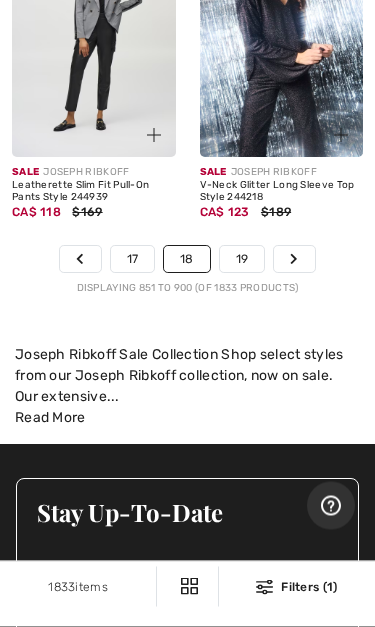 scroll, scrollTop: 9126, scrollLeft: 0, axis: vertical 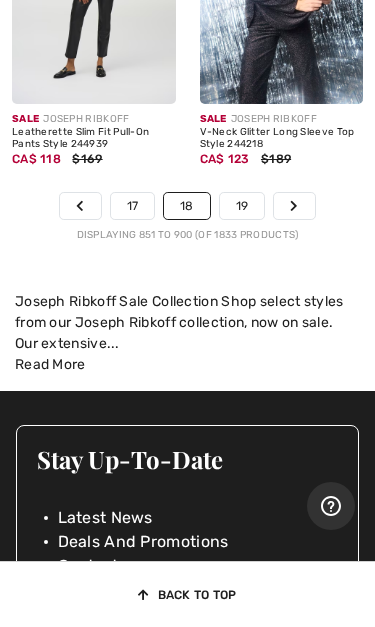 click on "19" at bounding box center (242, 206) 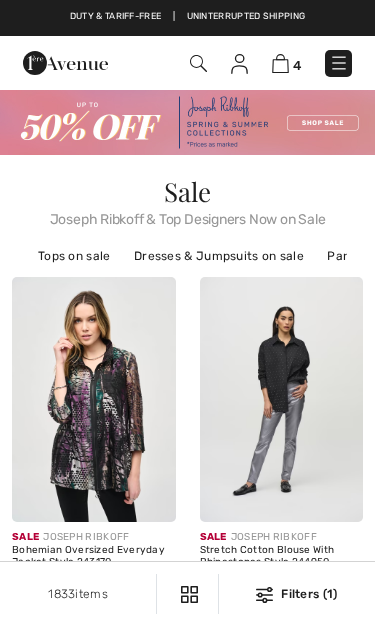 scroll, scrollTop: 0, scrollLeft: 0, axis: both 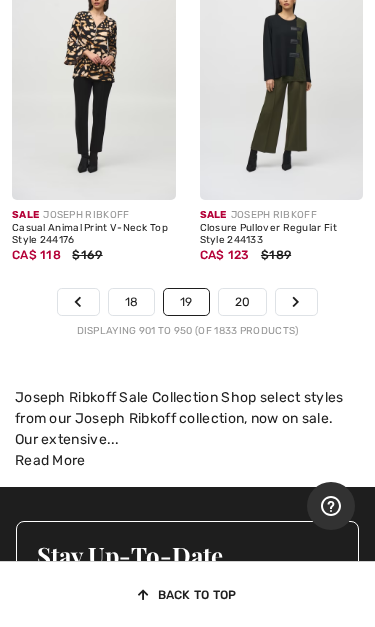 click on "20" at bounding box center (243, 302) 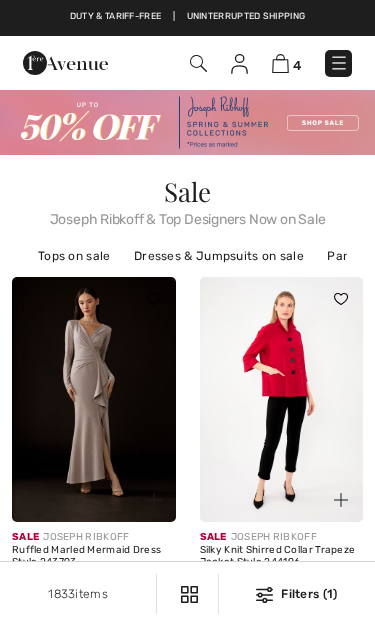 scroll, scrollTop: 0, scrollLeft: 0, axis: both 